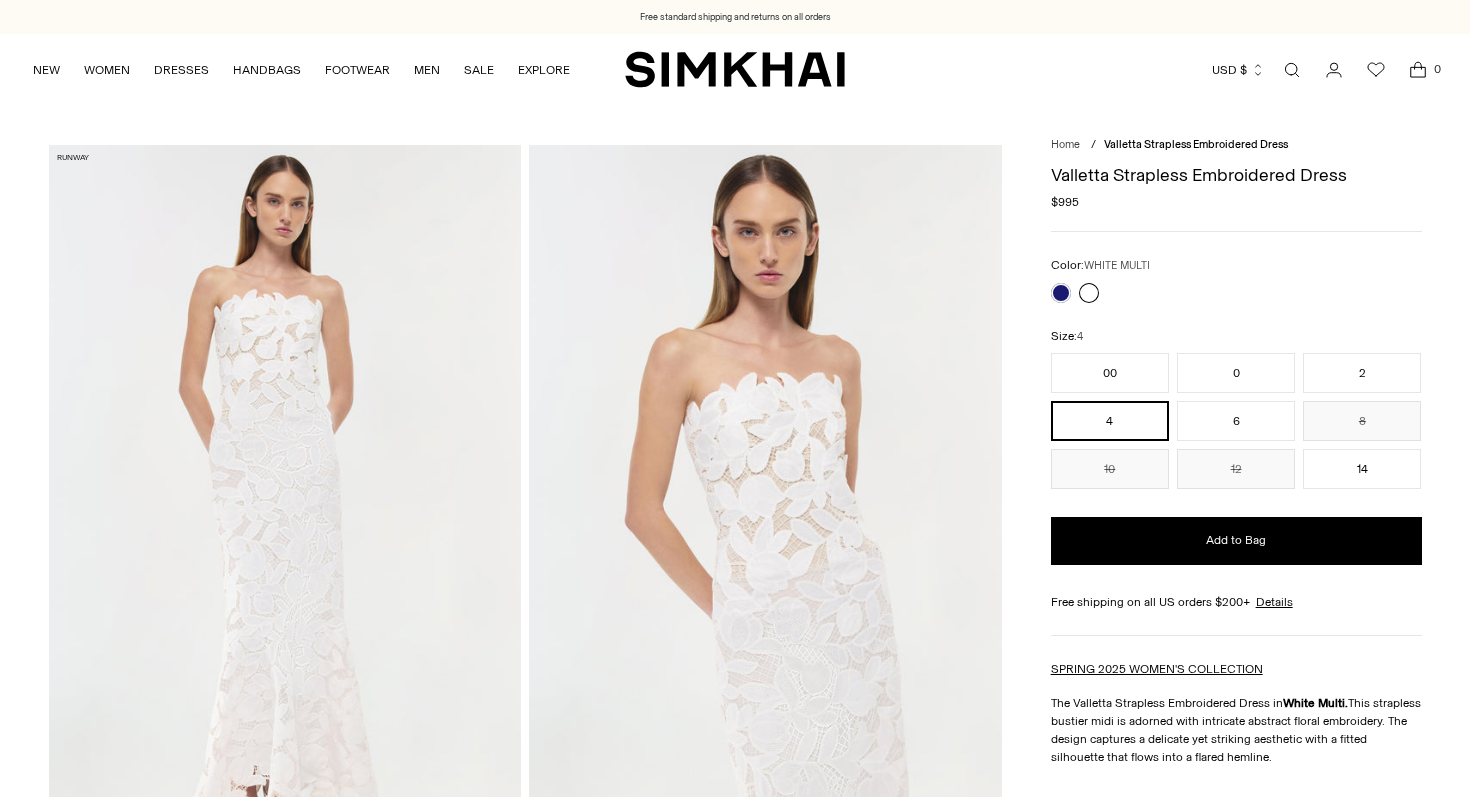 scroll, scrollTop: 0, scrollLeft: 0, axis: both 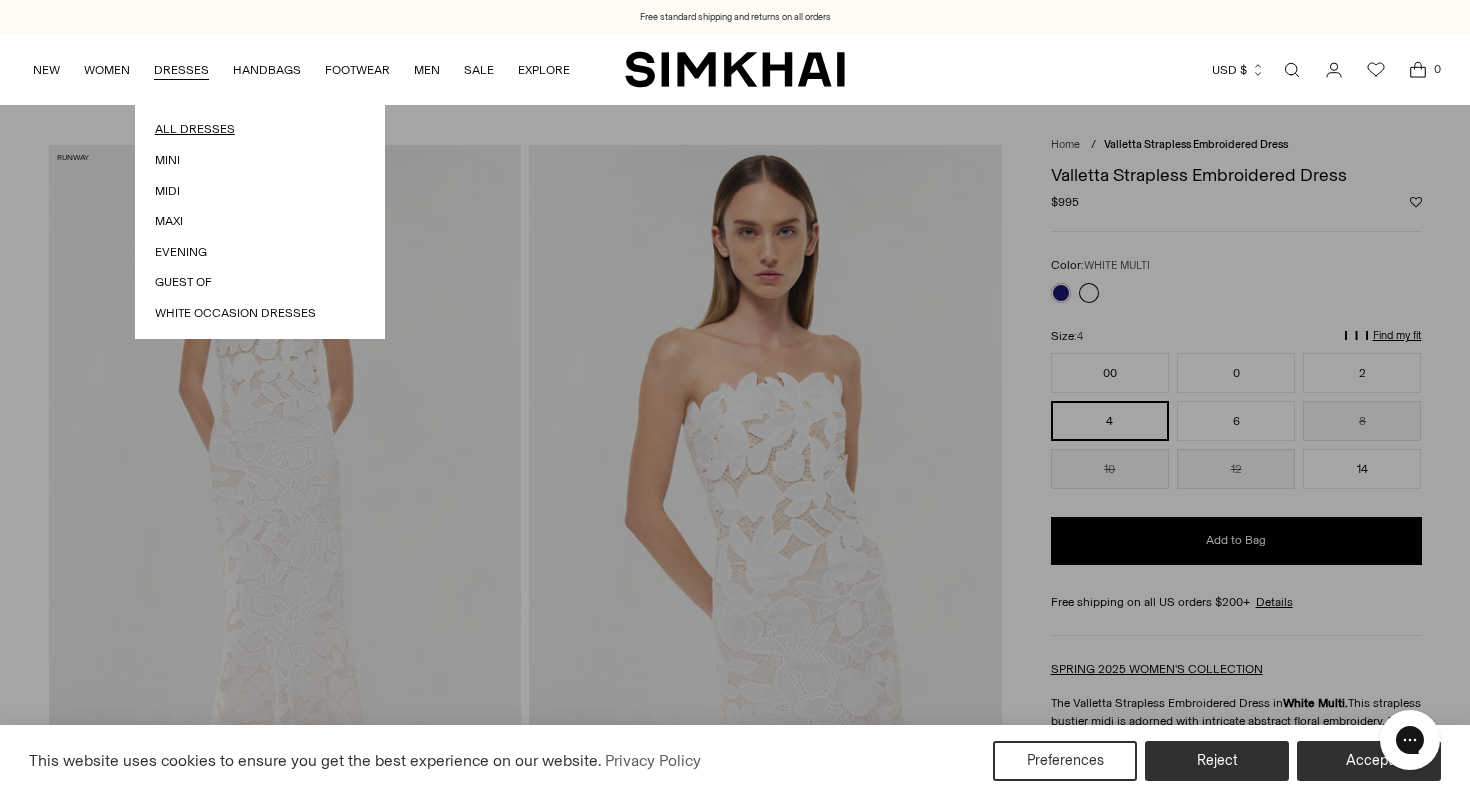 click on "All Dresses" at bounding box center (260, 129) 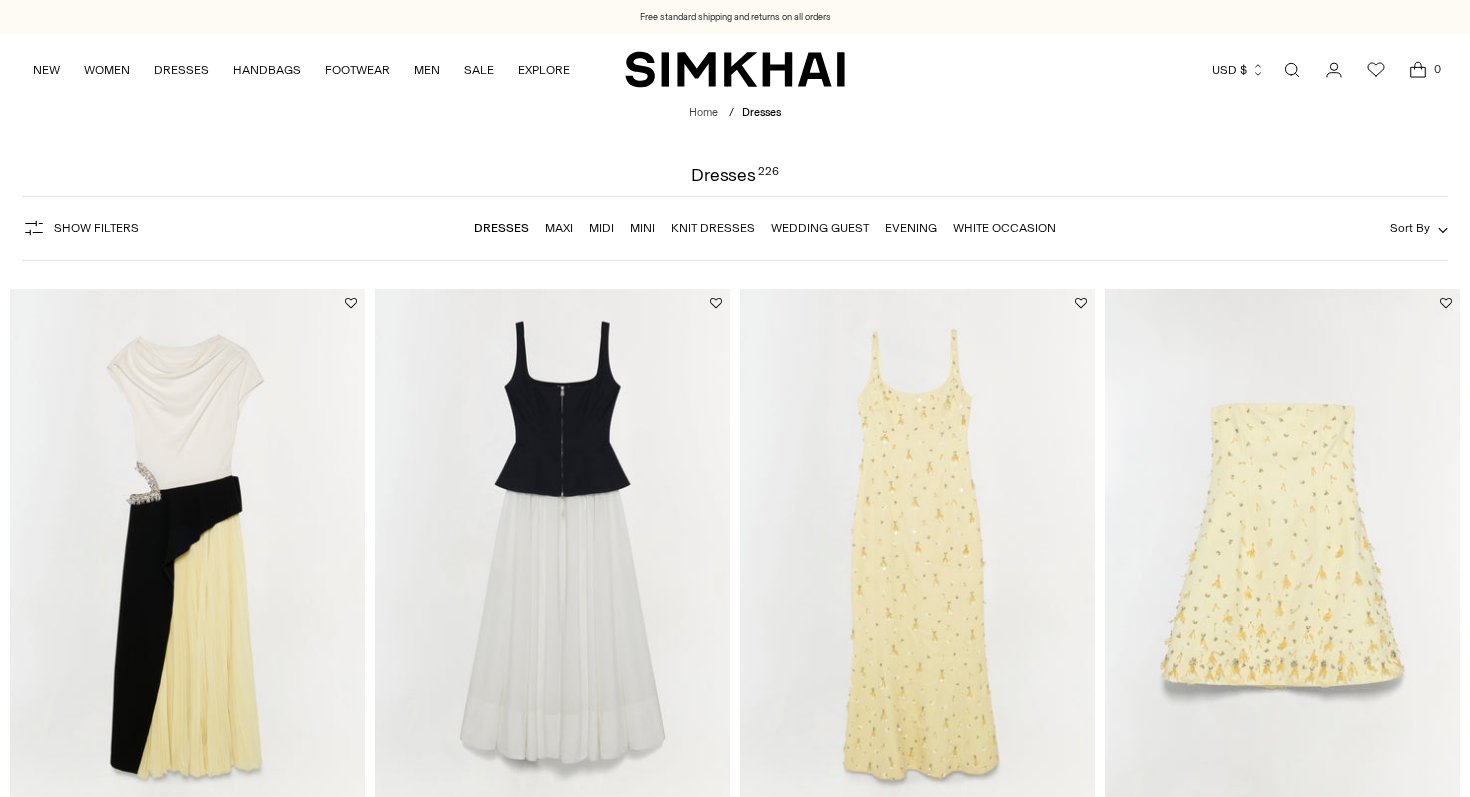 scroll, scrollTop: 0, scrollLeft: 0, axis: both 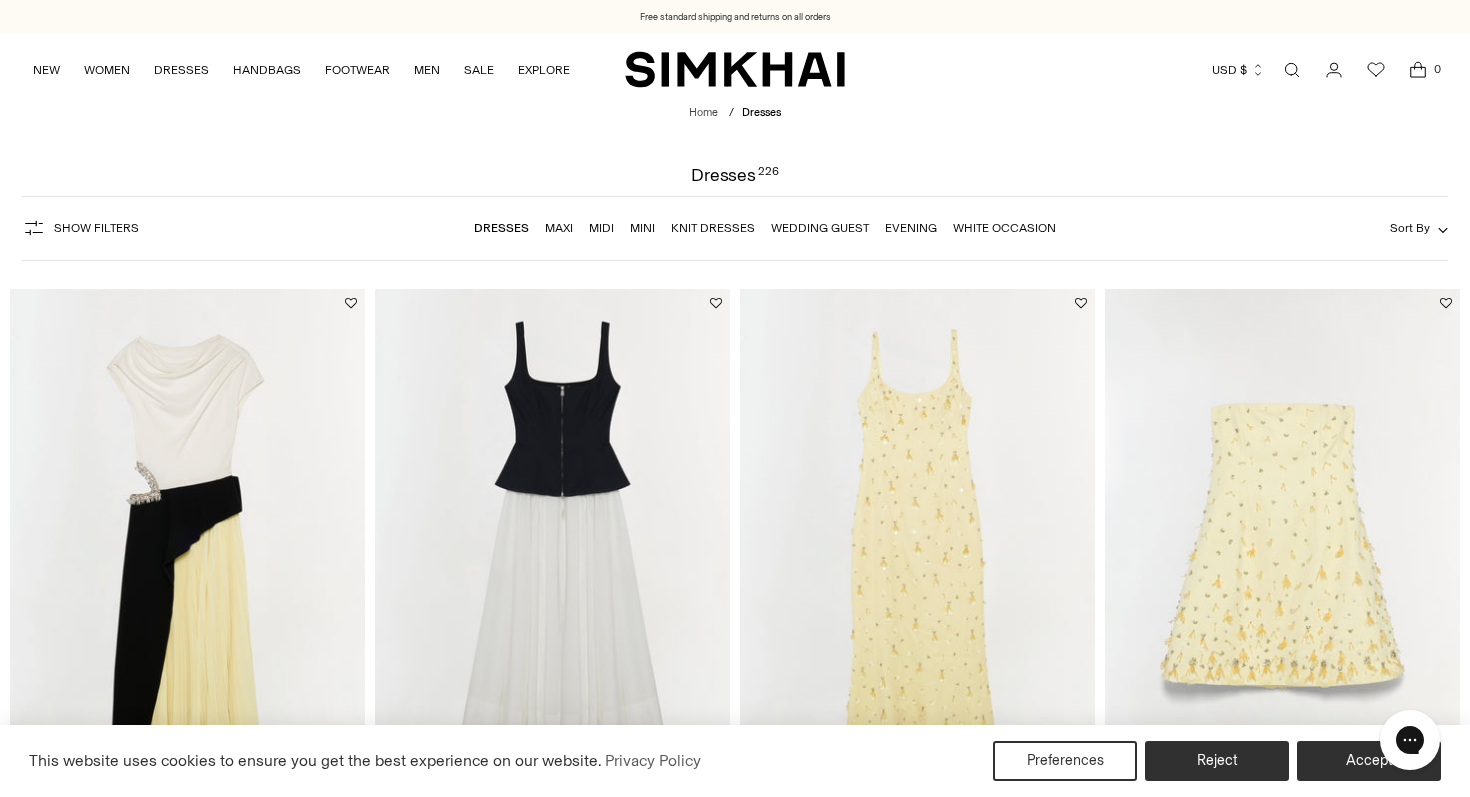 click on "Dresses" at bounding box center [501, 228] 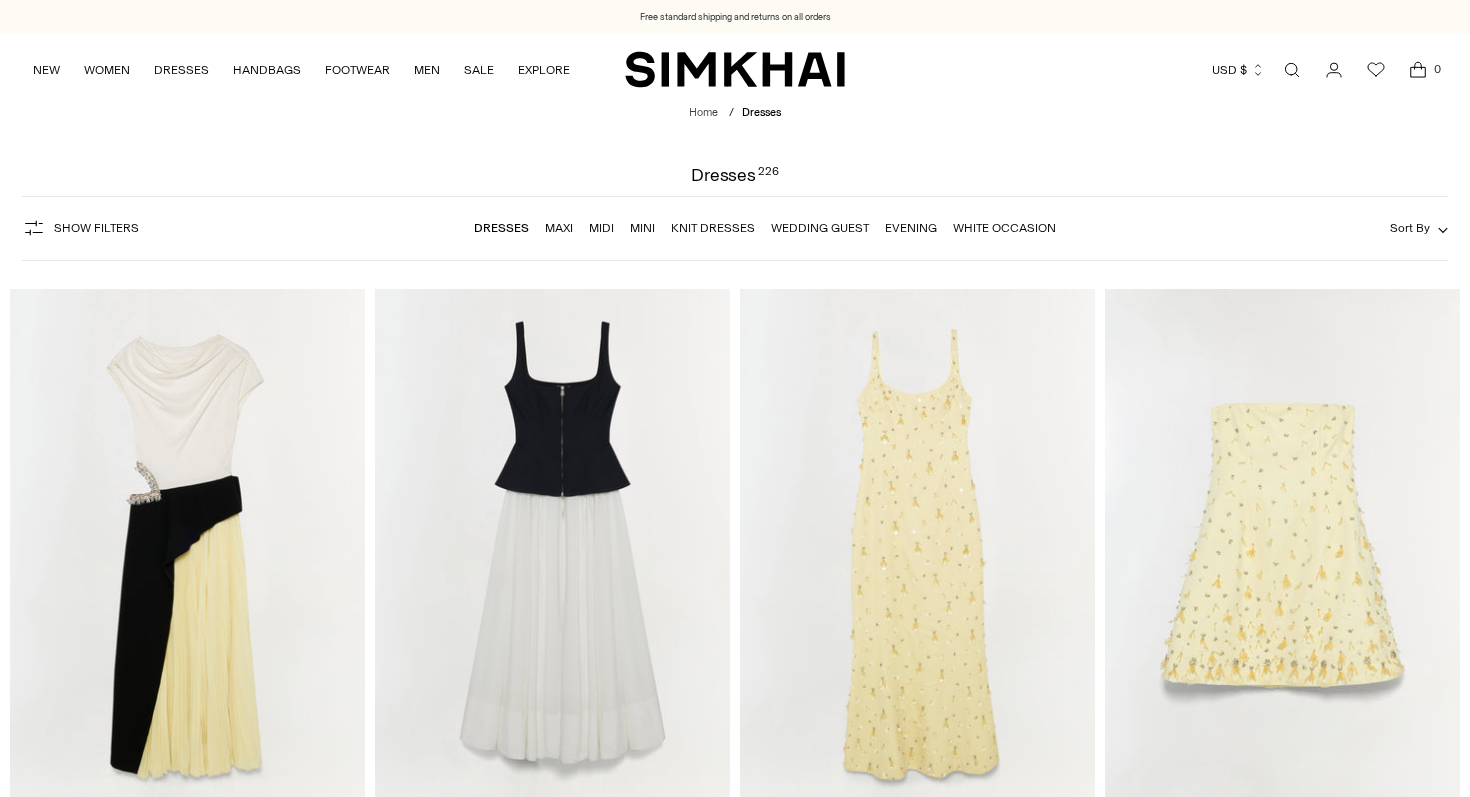 scroll, scrollTop: 0, scrollLeft: 0, axis: both 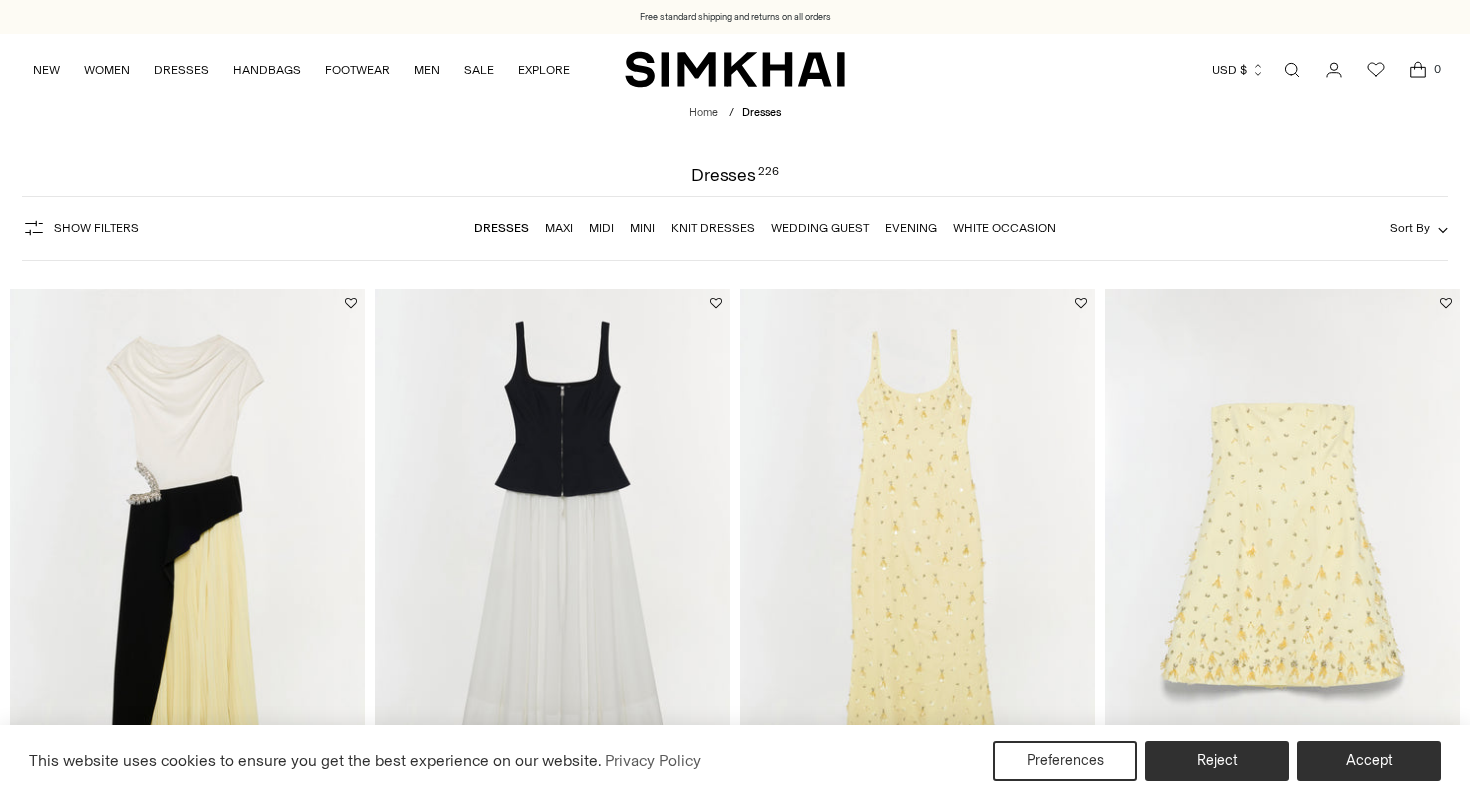 click on "Show Filters" at bounding box center [96, 228] 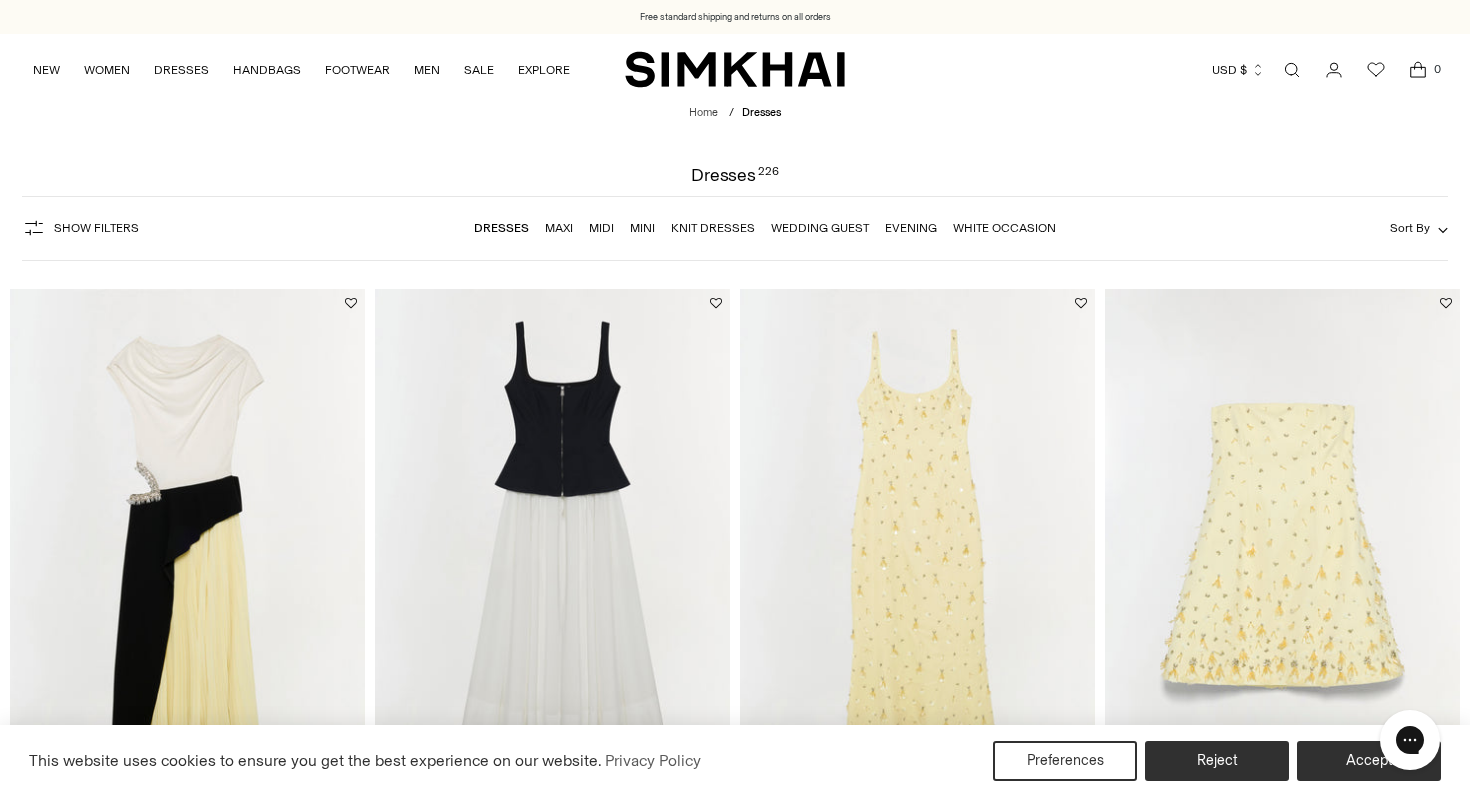 scroll, scrollTop: 0, scrollLeft: 0, axis: both 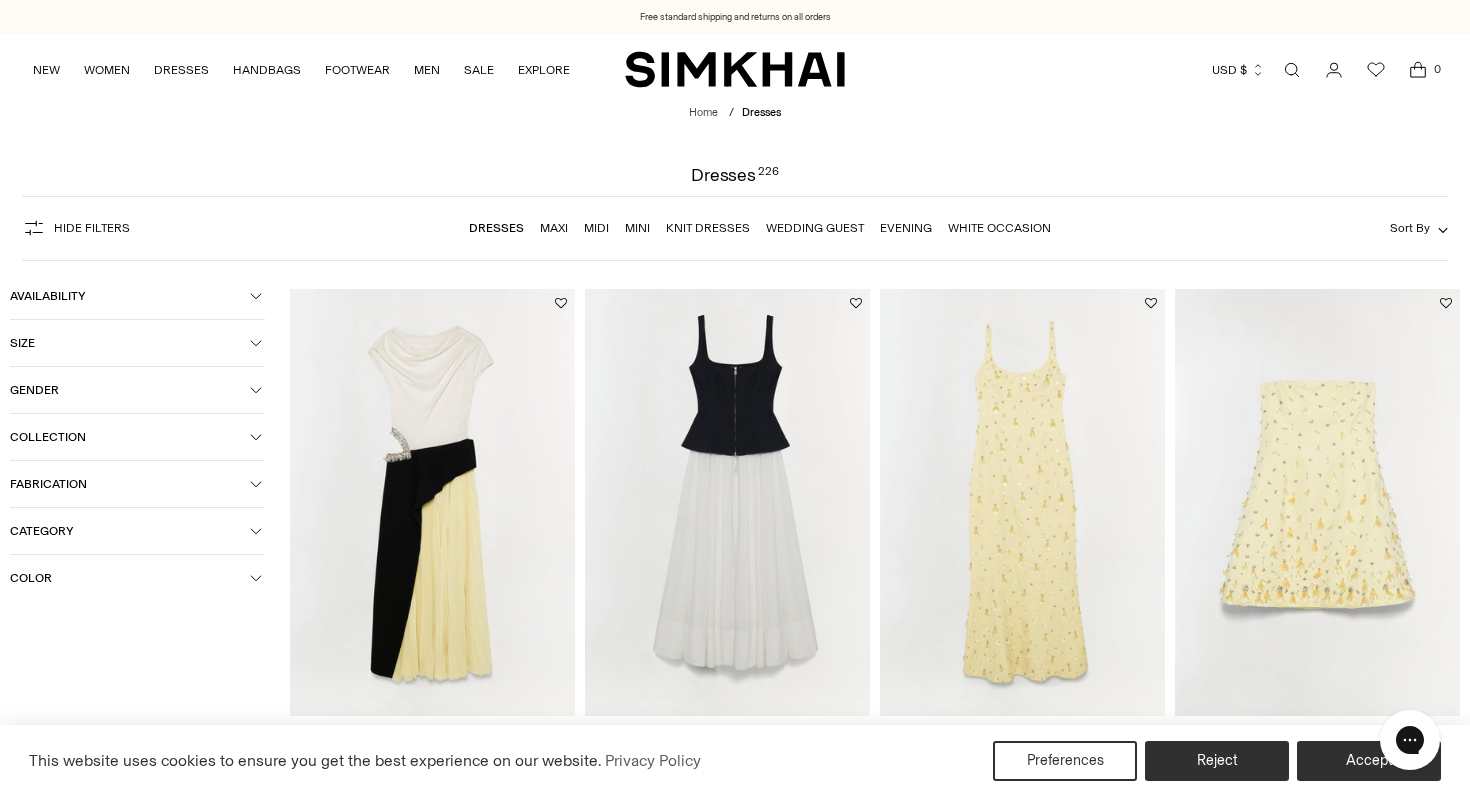 click on "Color" at bounding box center [137, 578] 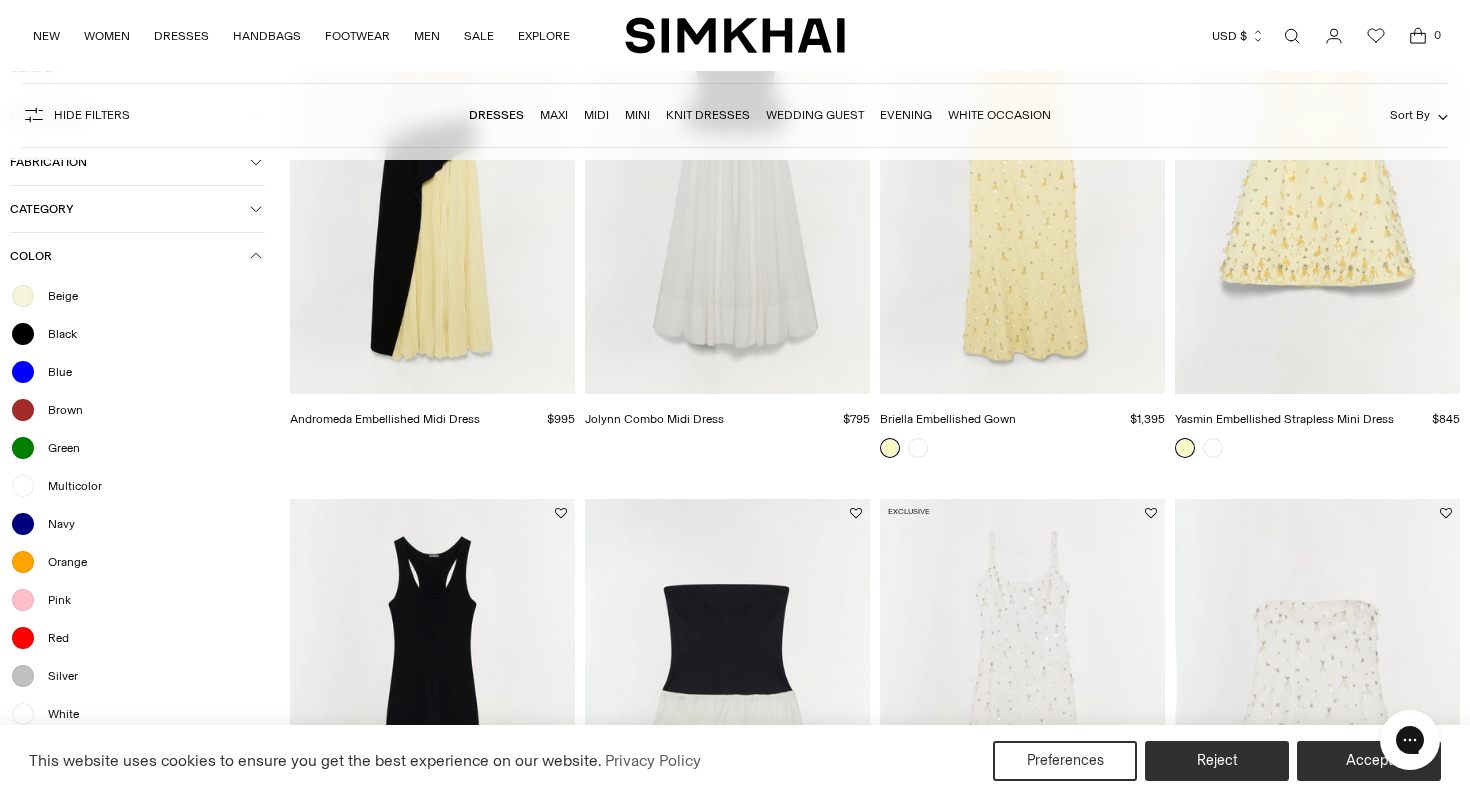 scroll, scrollTop: 326, scrollLeft: 0, axis: vertical 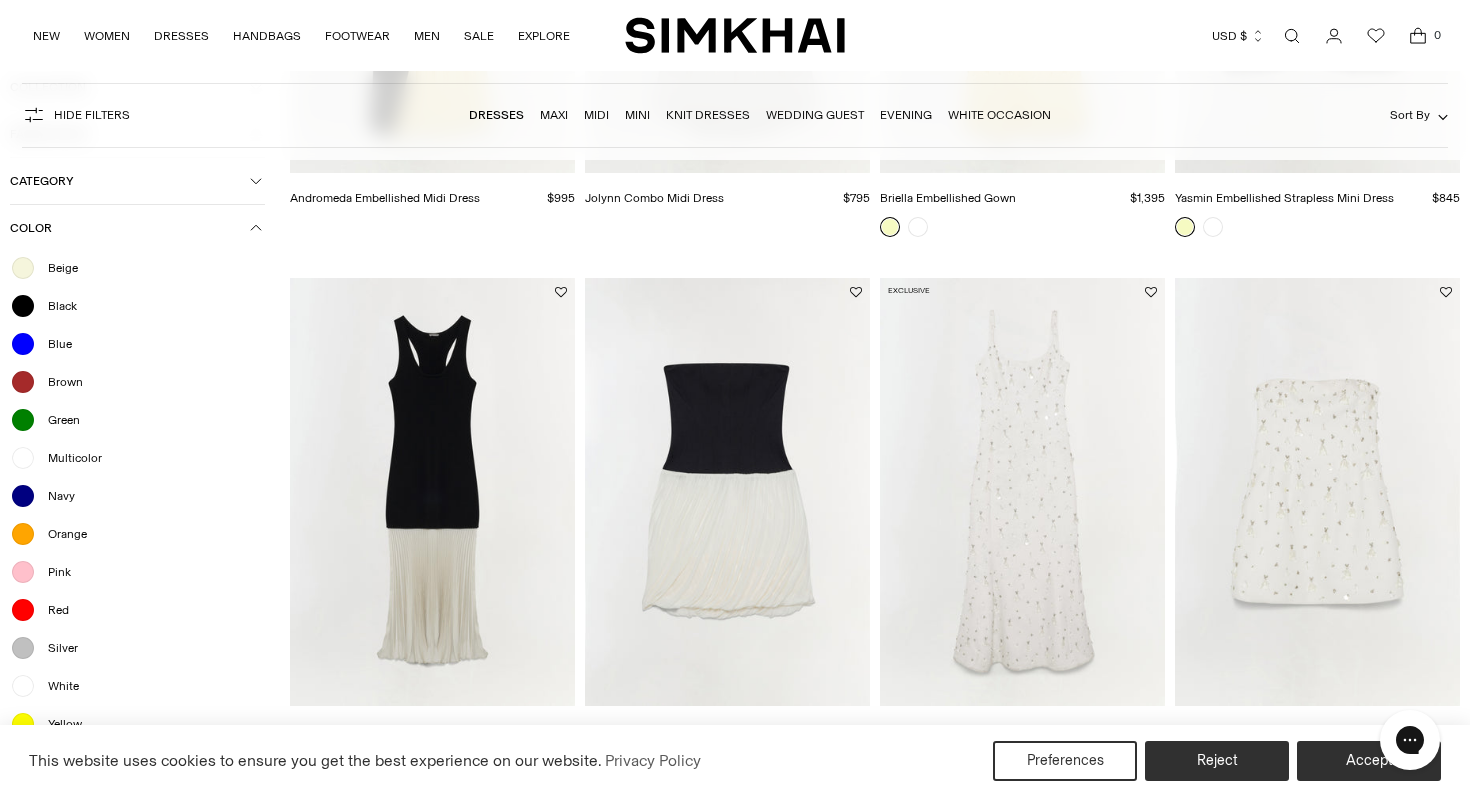 click on "White" at bounding box center [57, 686] 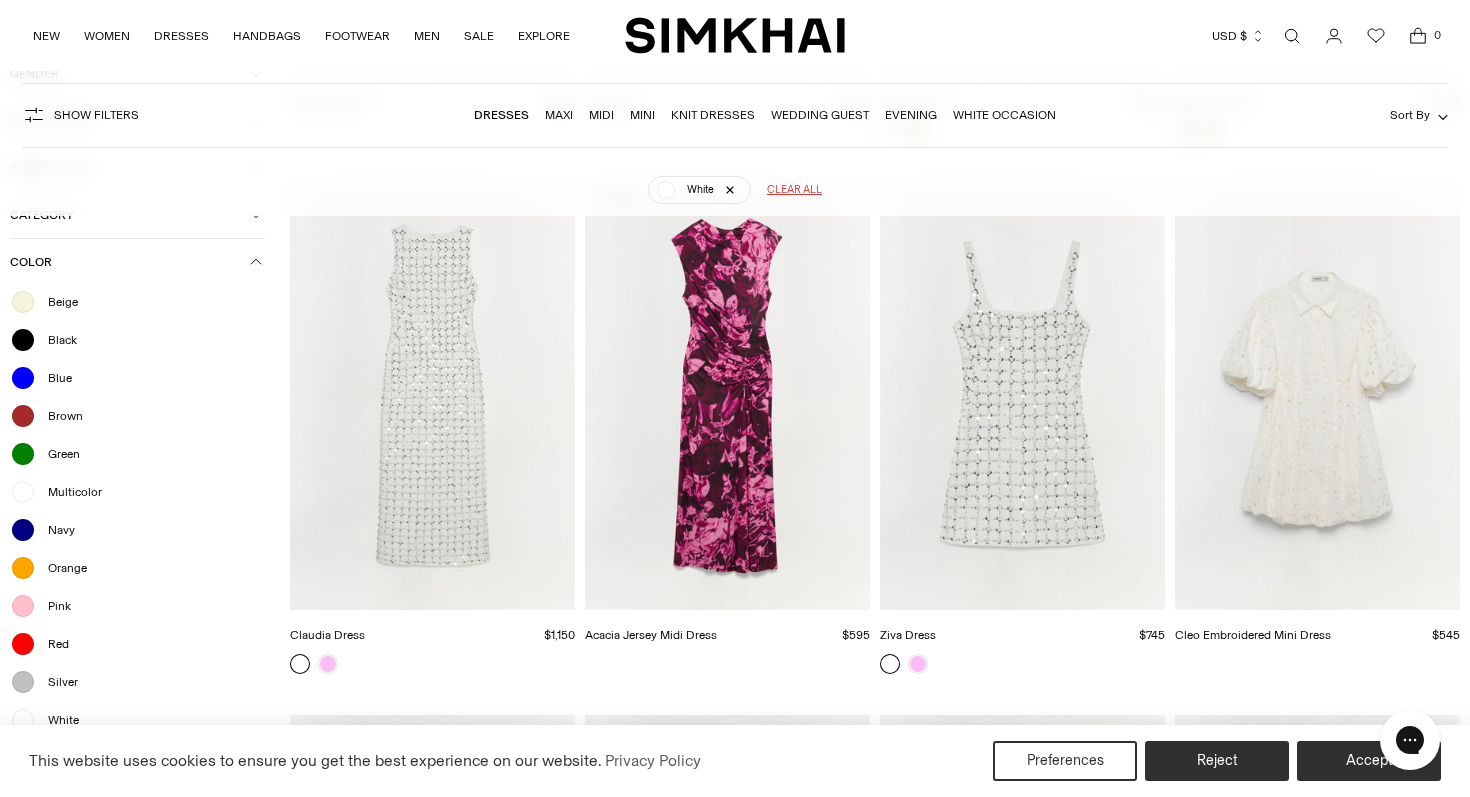 scroll, scrollTop: 2286, scrollLeft: 0, axis: vertical 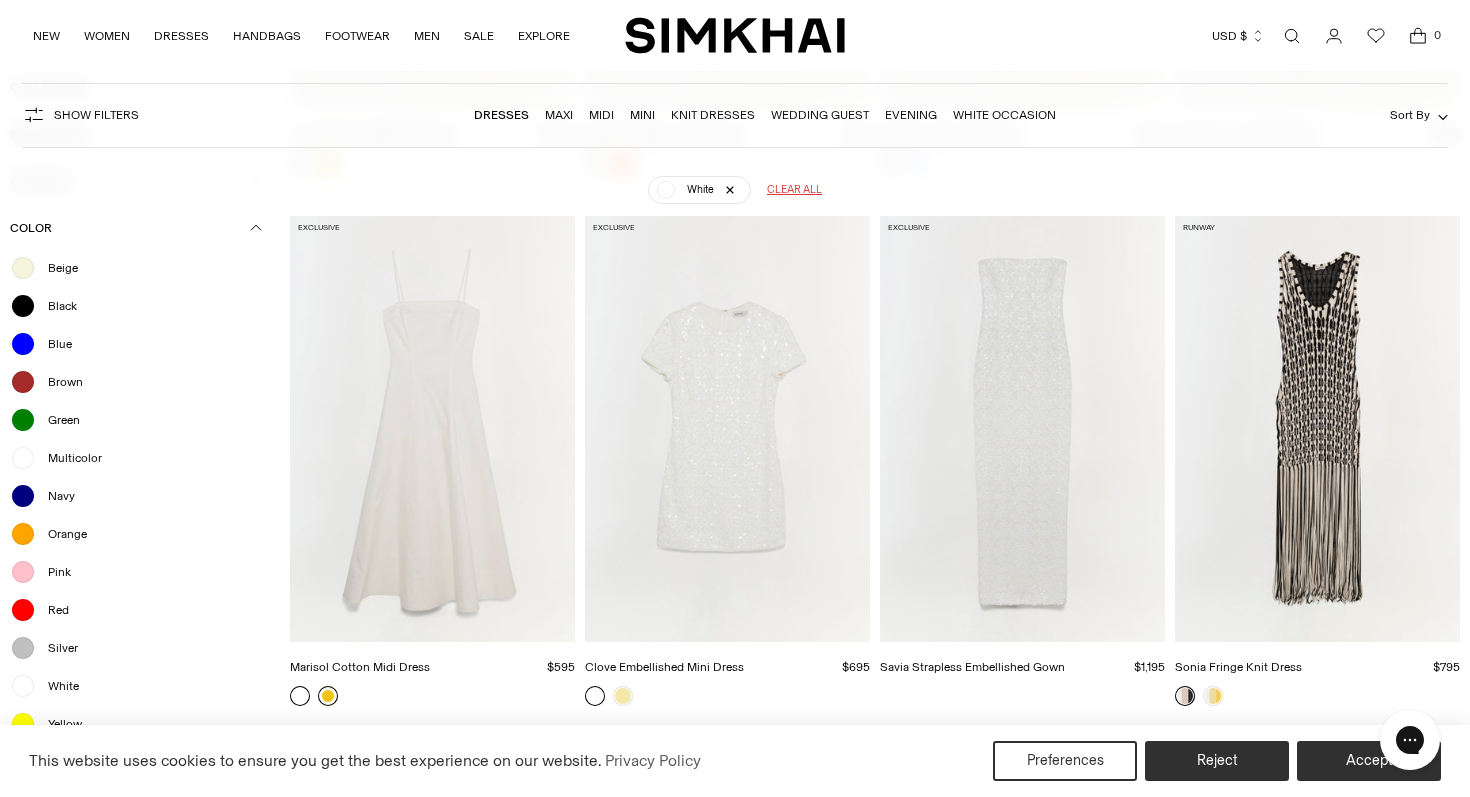 click at bounding box center [328, 696] 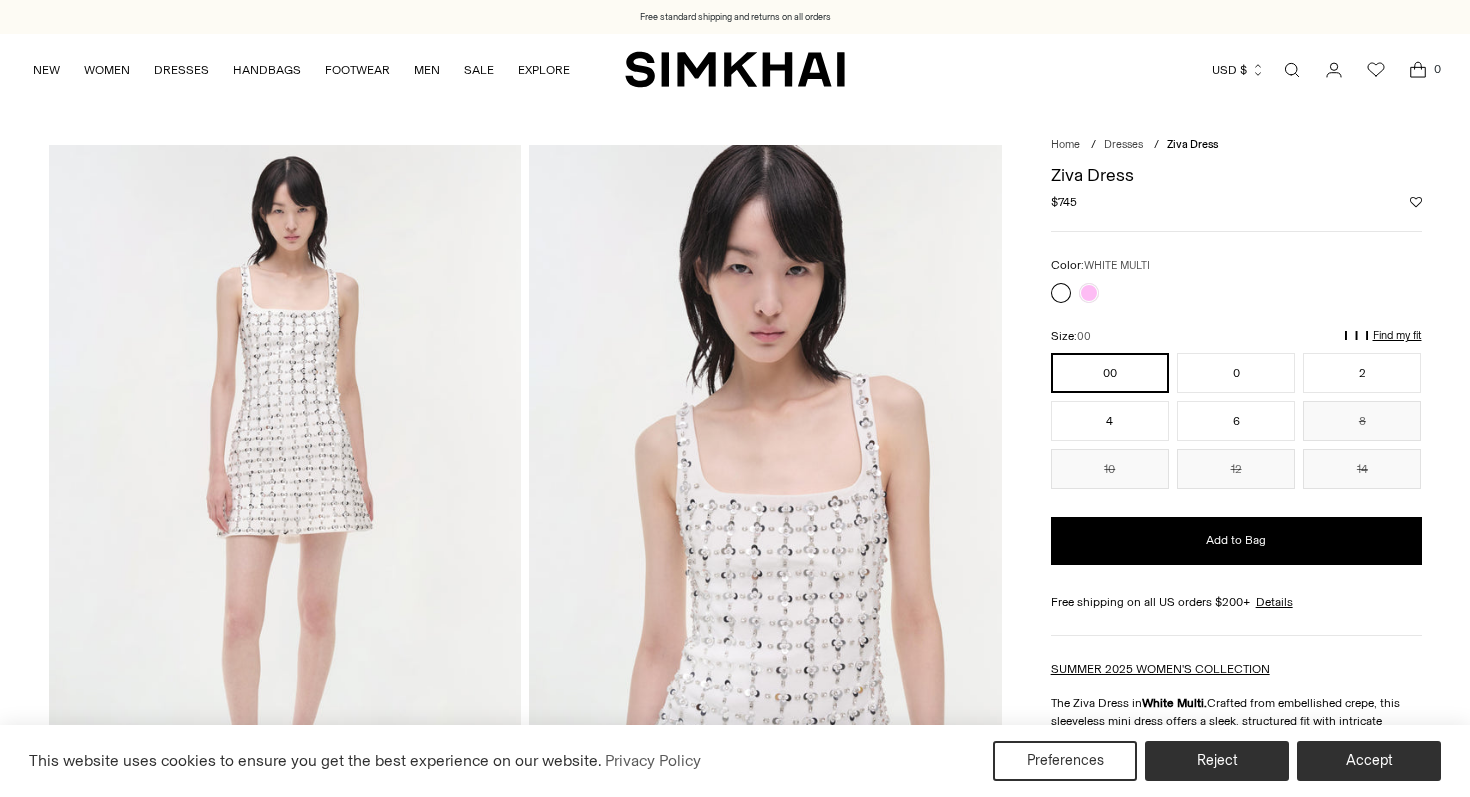 scroll, scrollTop: 0, scrollLeft: 0, axis: both 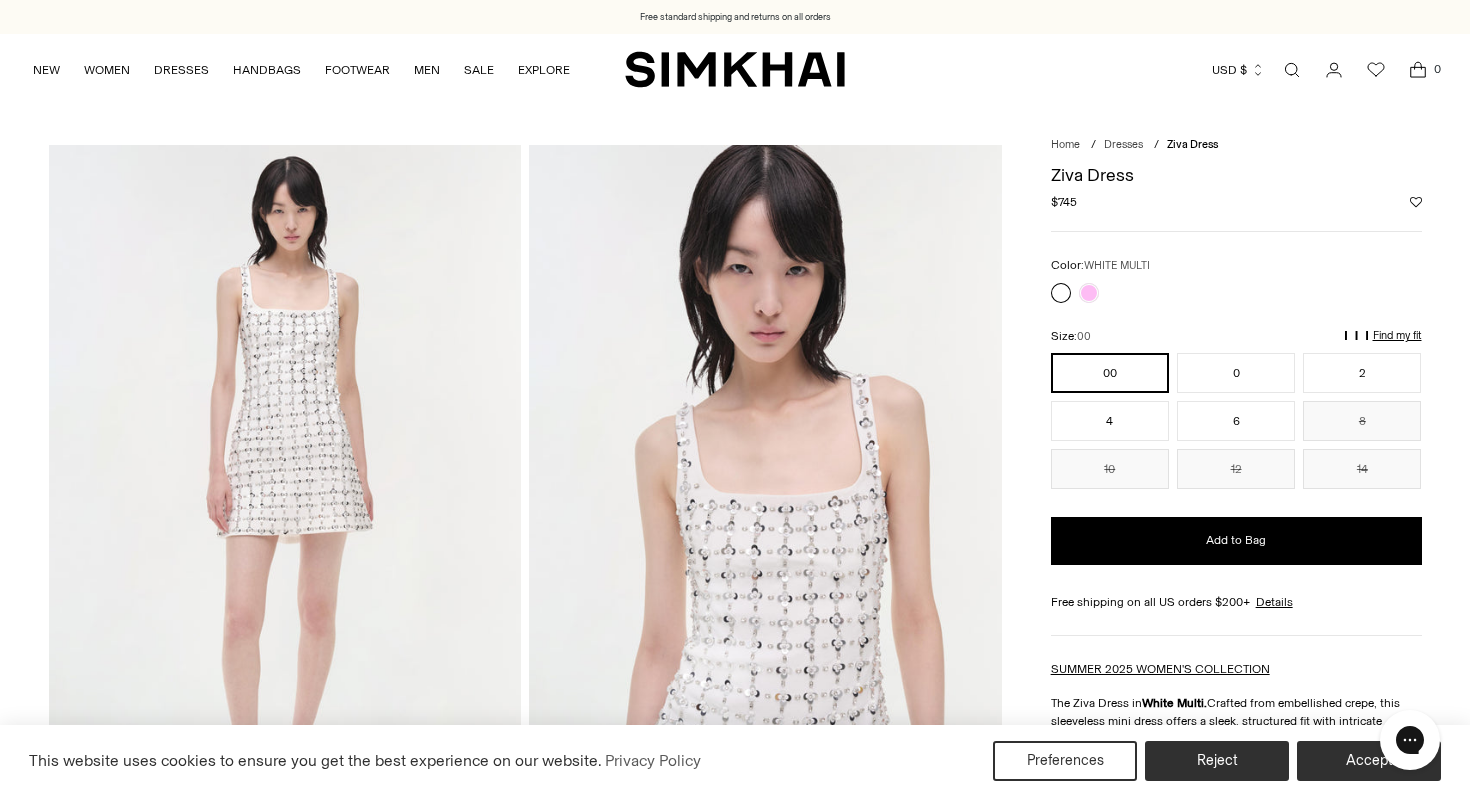 click at bounding box center (765, 499) 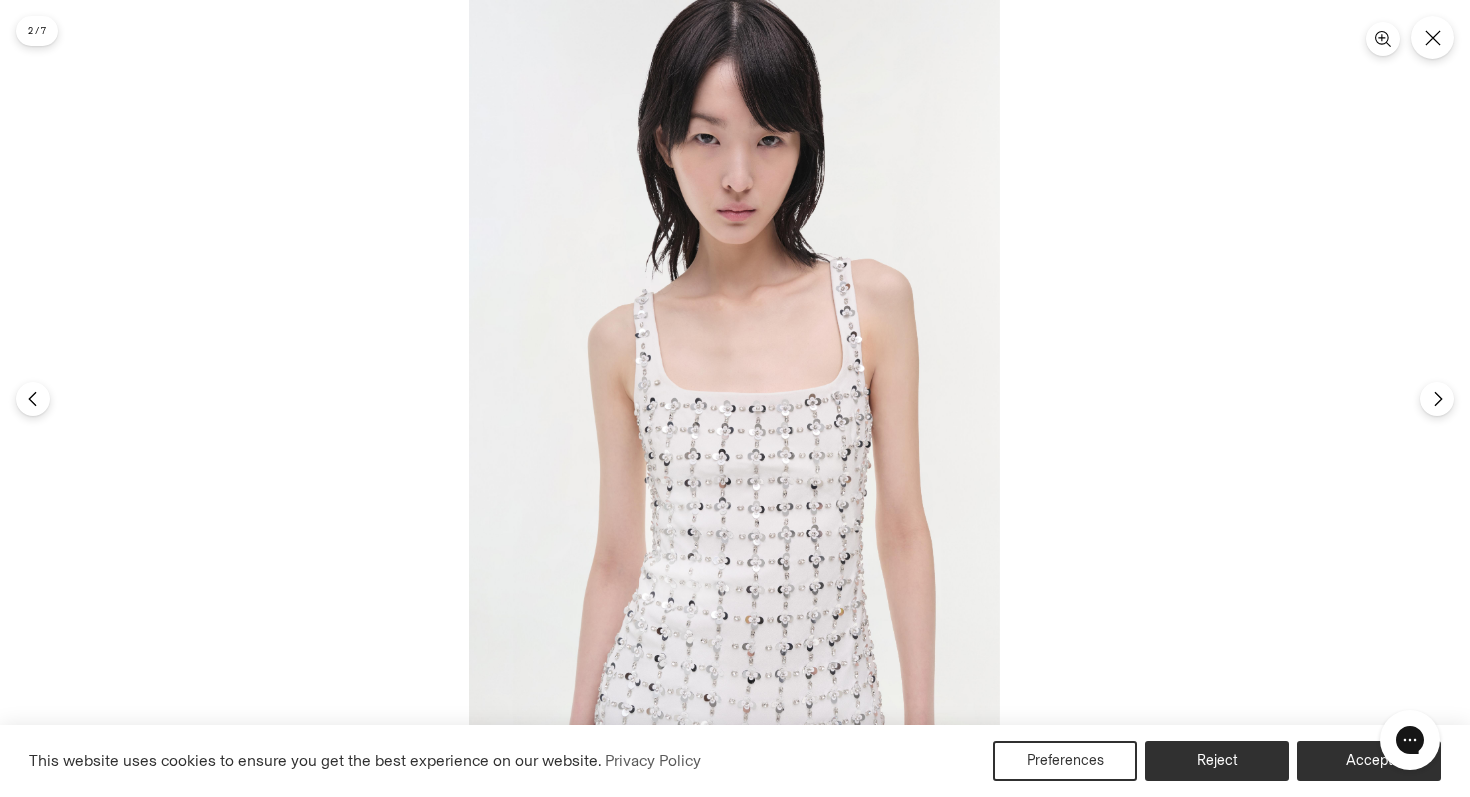 click at bounding box center [734, 398] 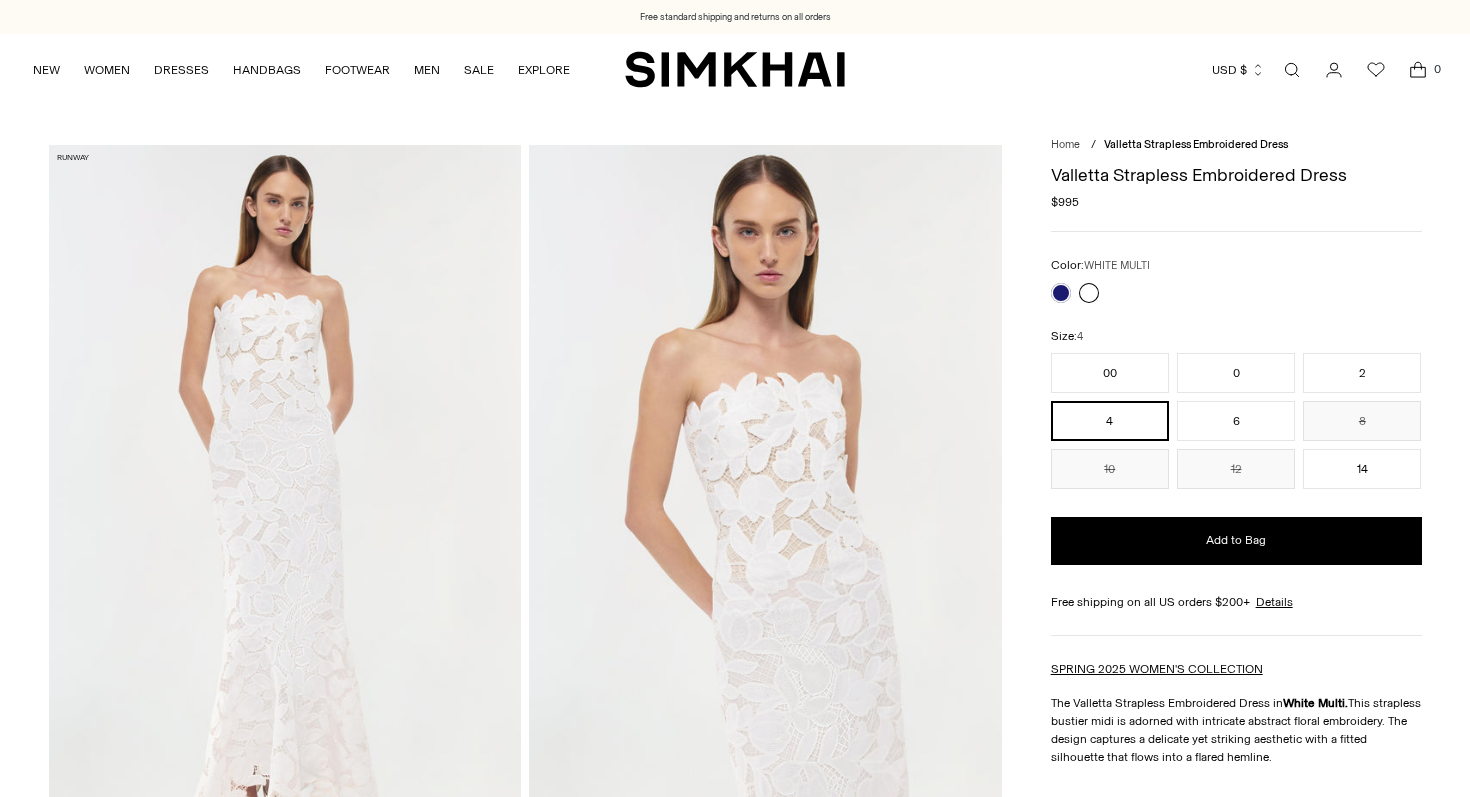 scroll, scrollTop: 0, scrollLeft: 0, axis: both 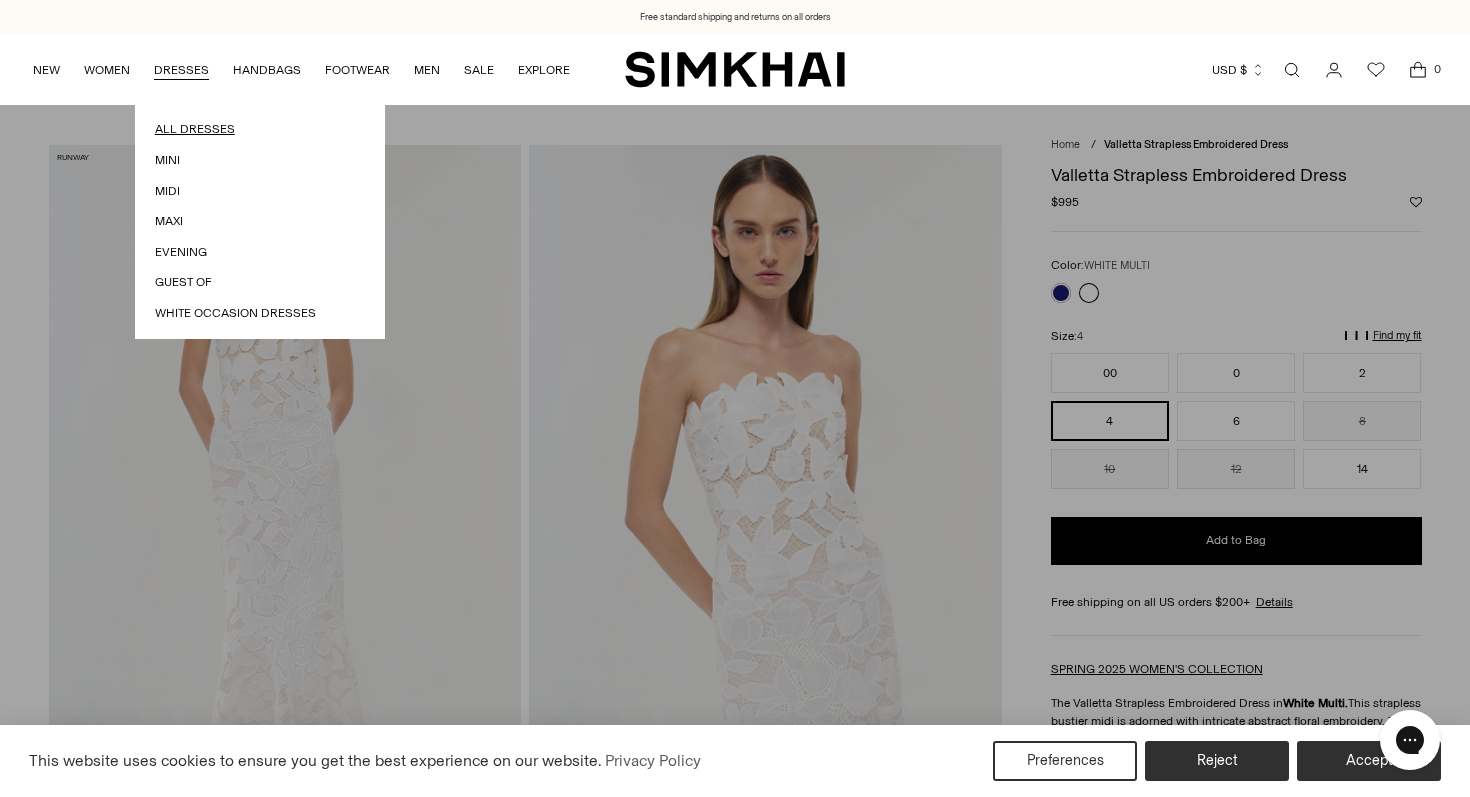 click on "All Dresses" at bounding box center (260, 129) 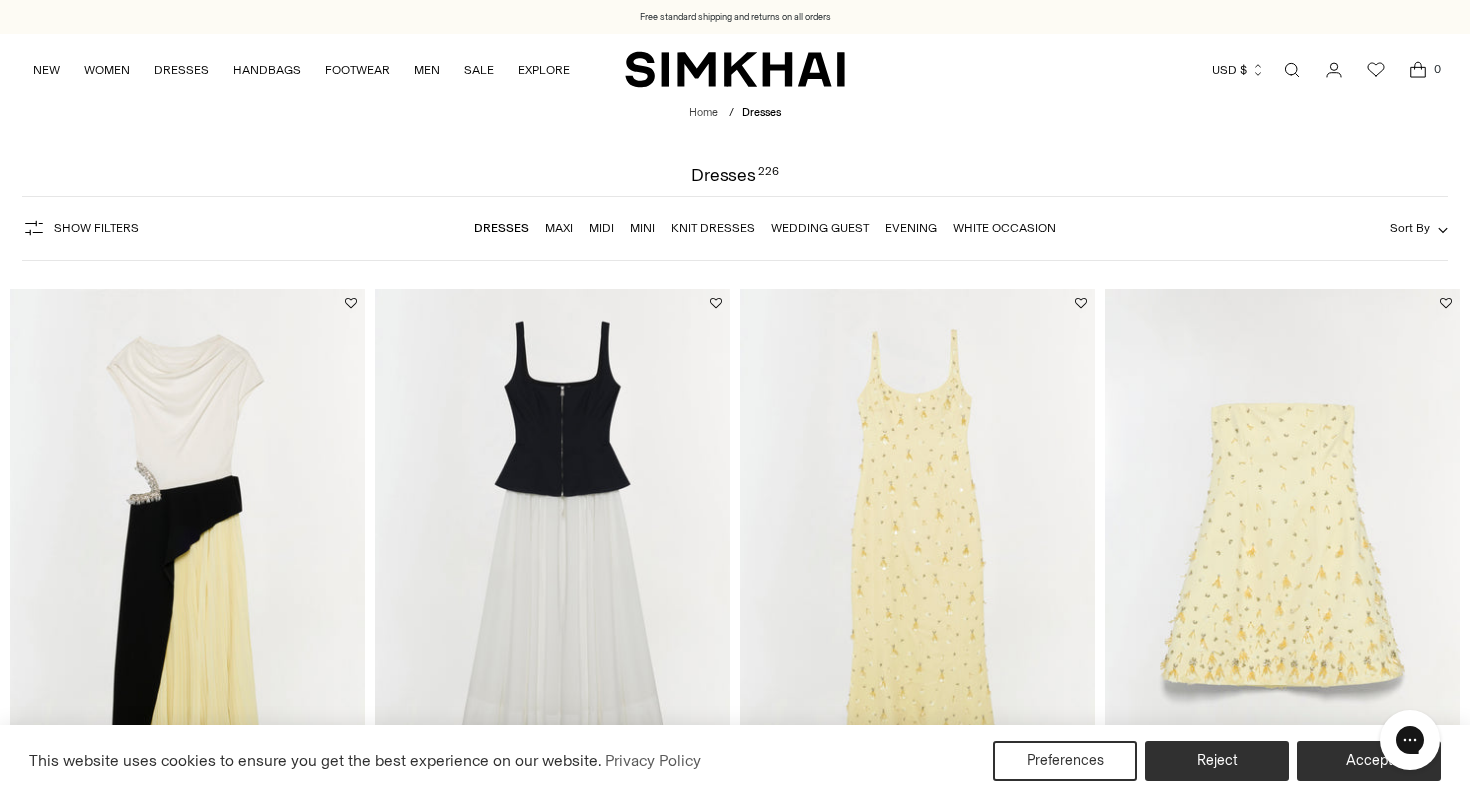 scroll, scrollTop: 0, scrollLeft: 0, axis: both 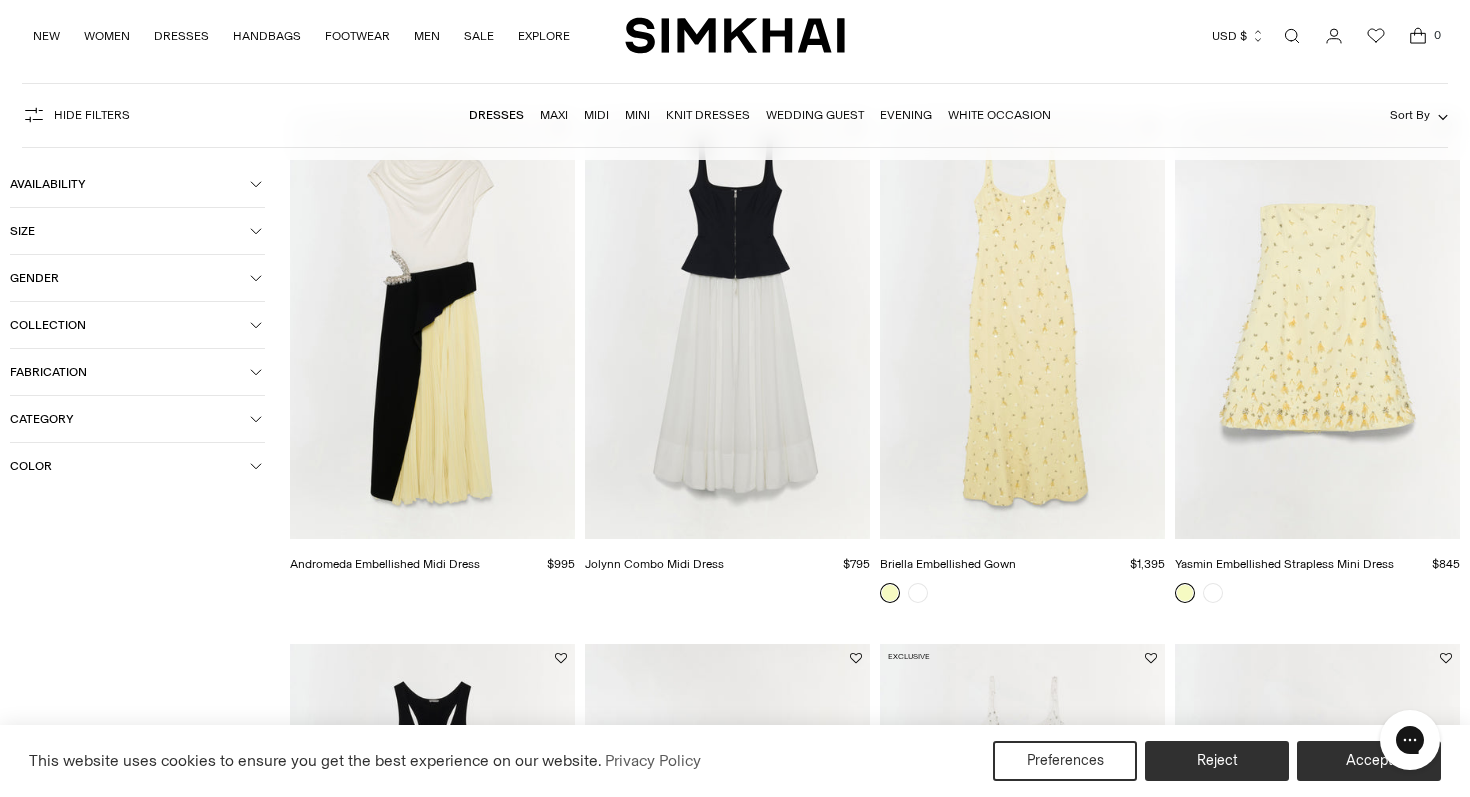 click on "Color" at bounding box center (137, 466) 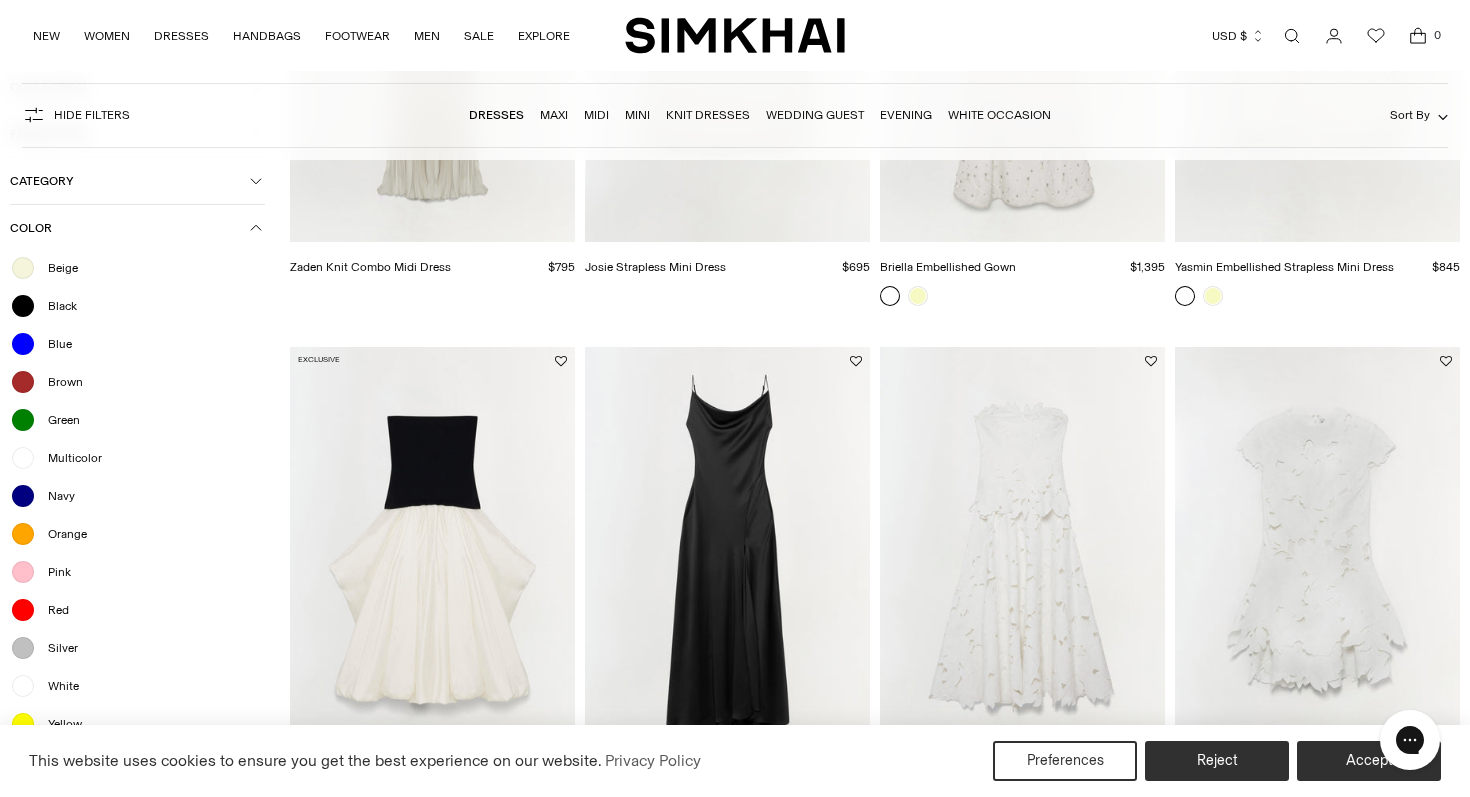 click on "White" at bounding box center [57, 686] 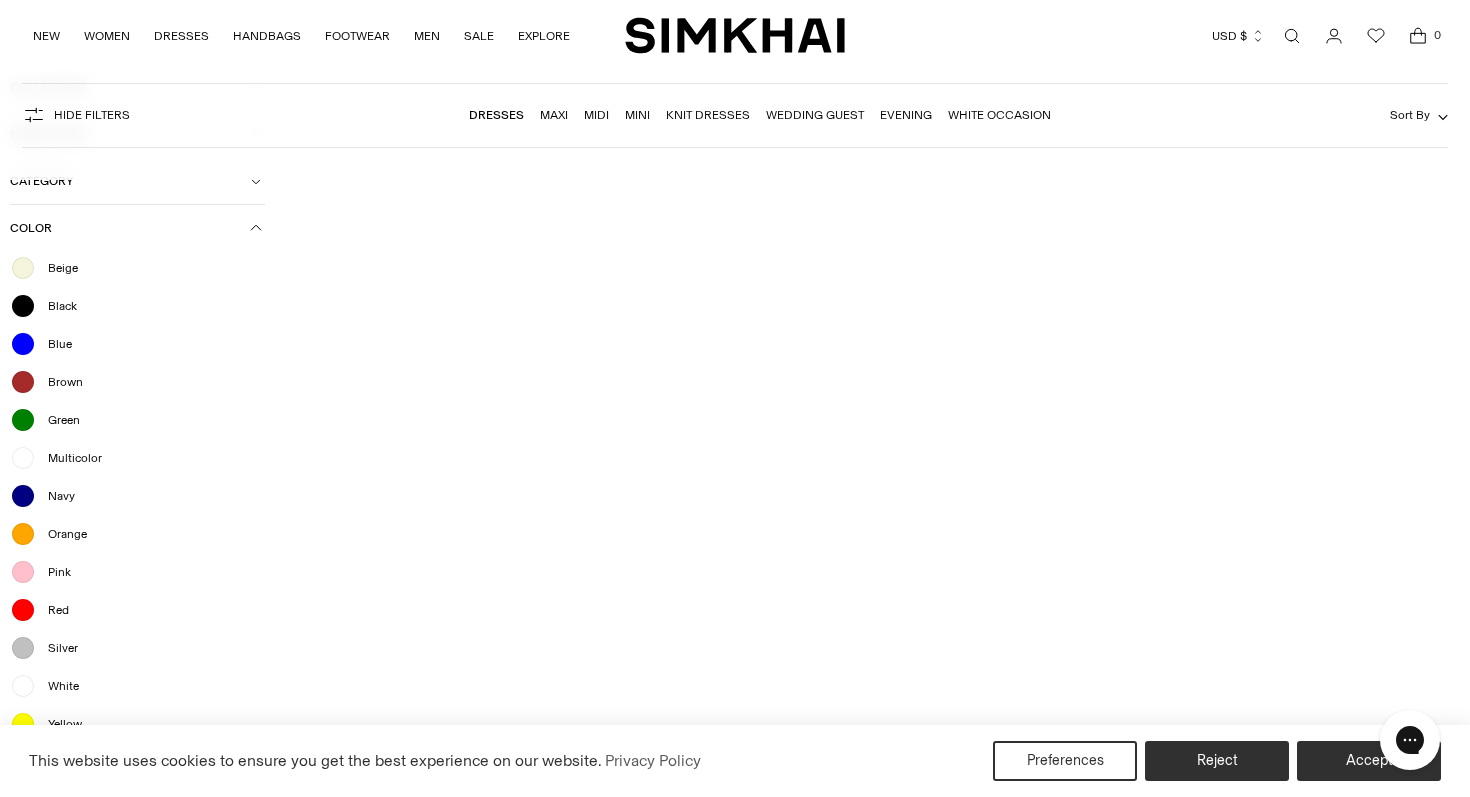 scroll, scrollTop: 1671, scrollLeft: 0, axis: vertical 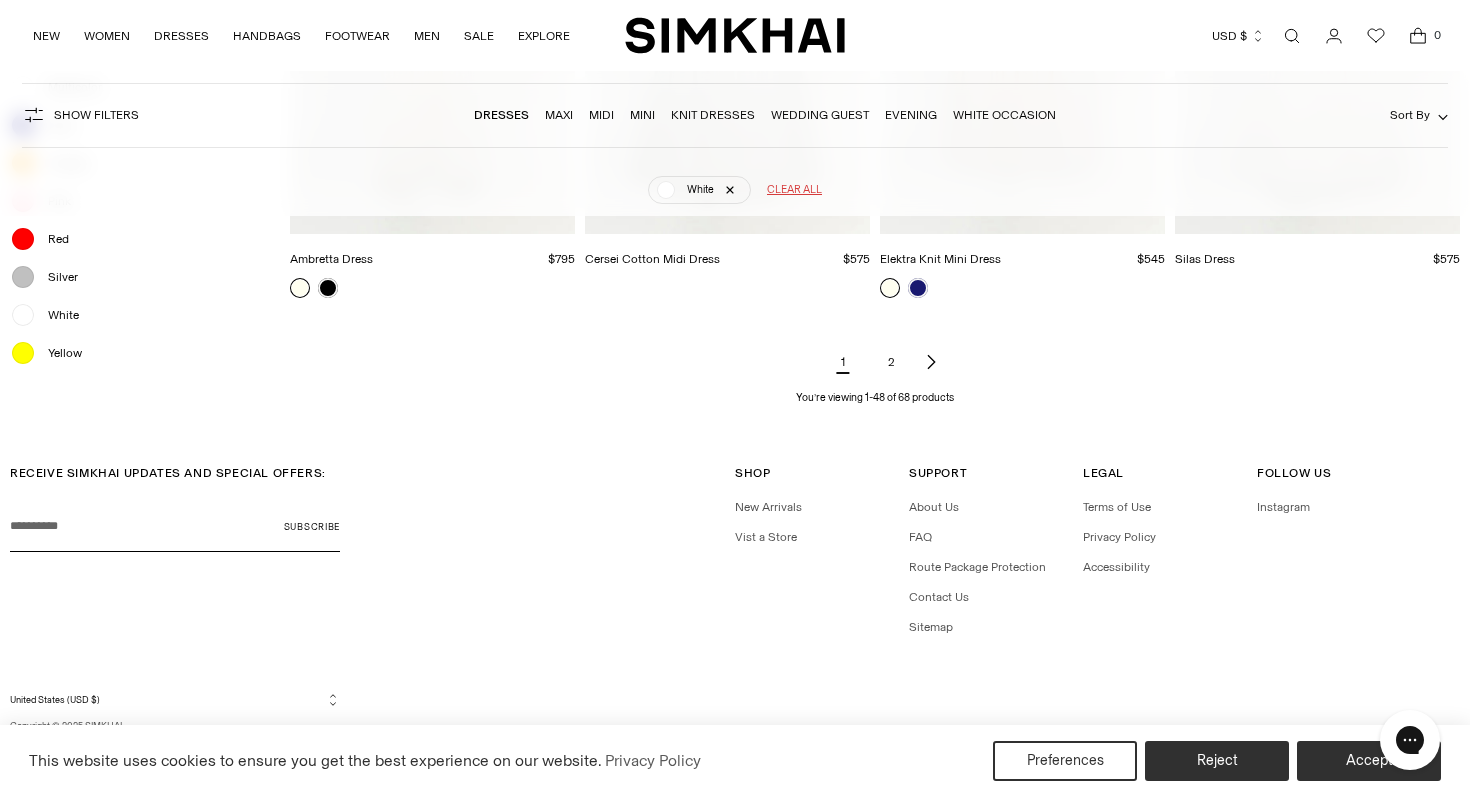 click on "2" at bounding box center (891, 362) 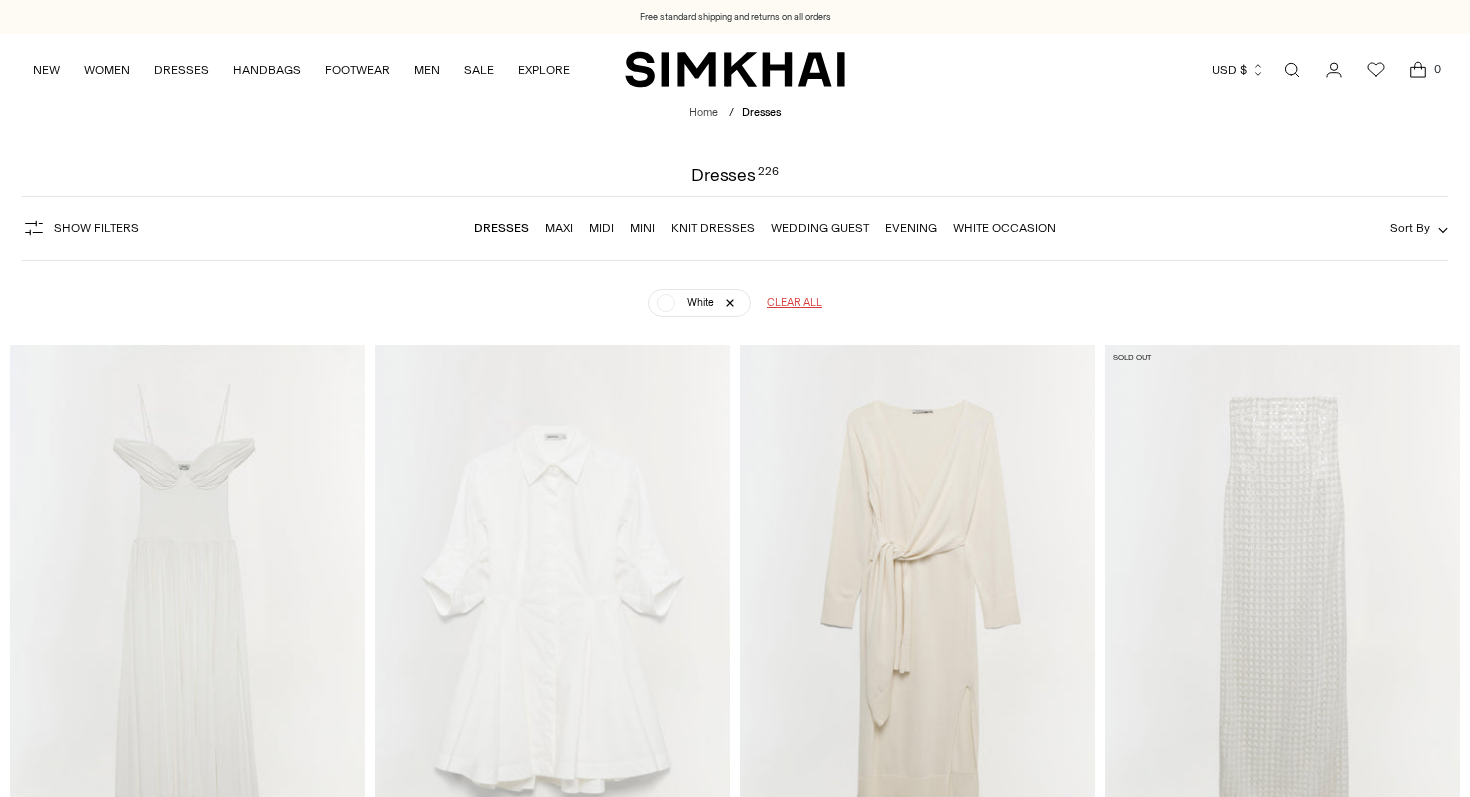 scroll, scrollTop: 0, scrollLeft: 0, axis: both 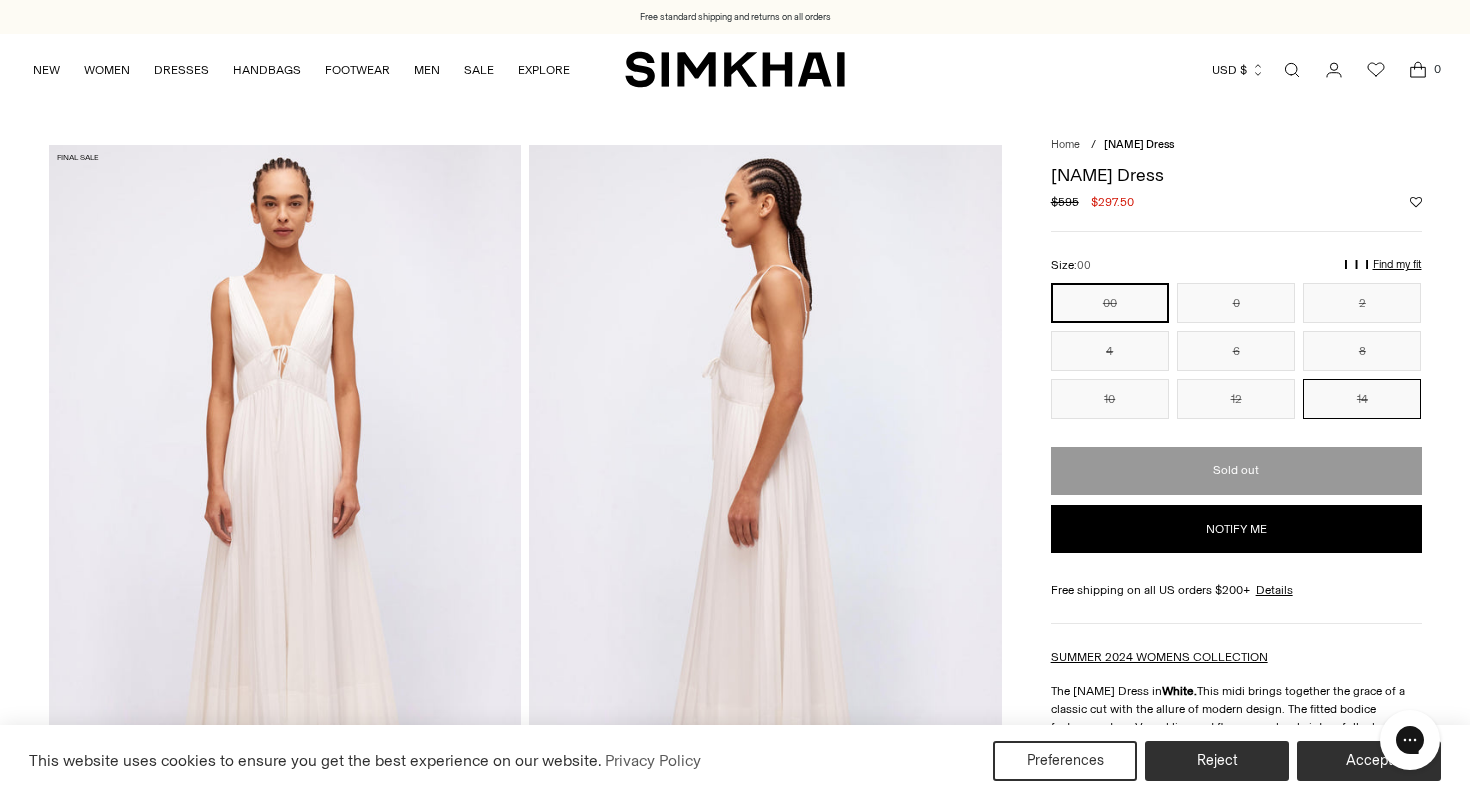 click on "14" at bounding box center [1362, 399] 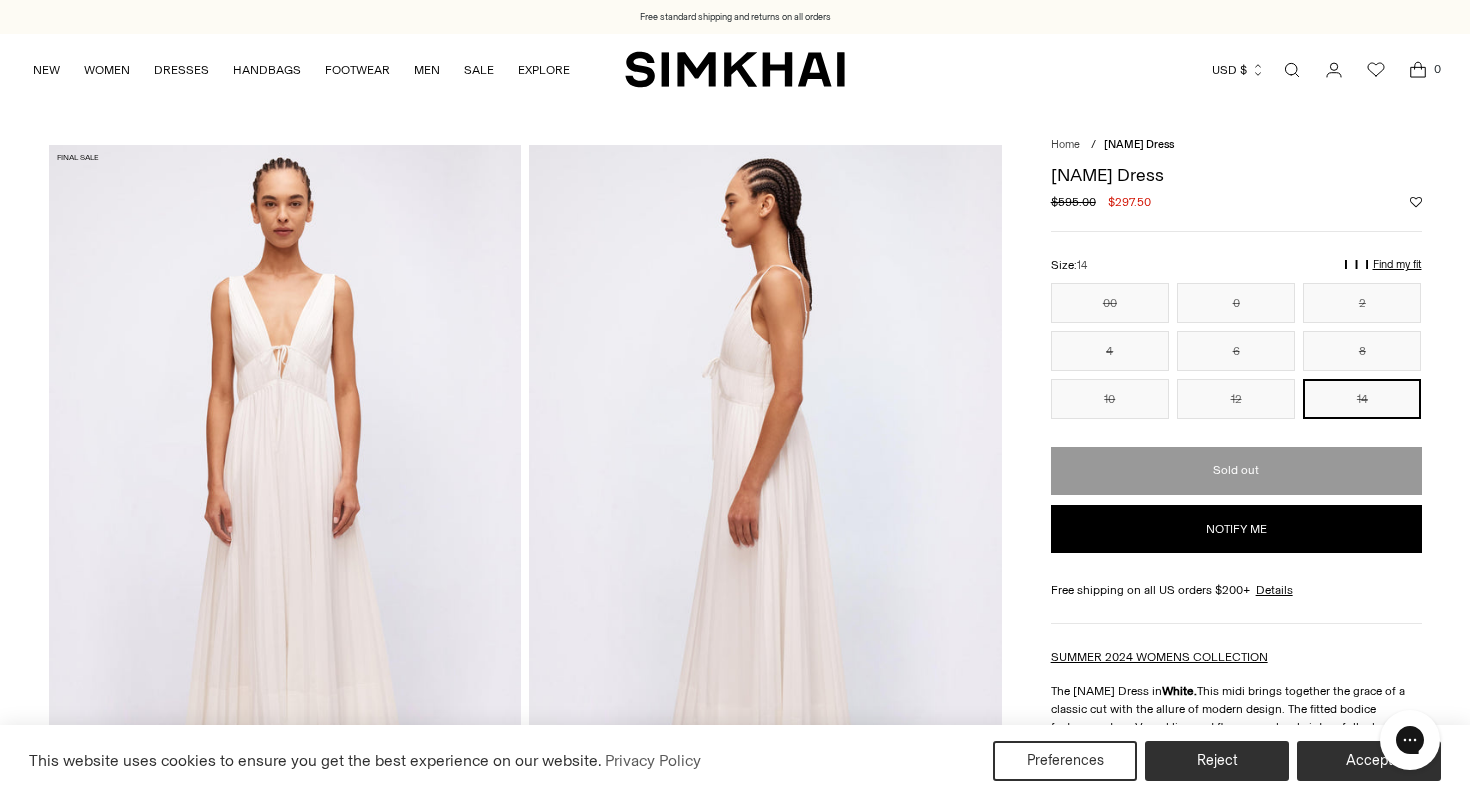 drag, startPoint x: 1195, startPoint y: 168, endPoint x: 1037, endPoint y: 168, distance: 158 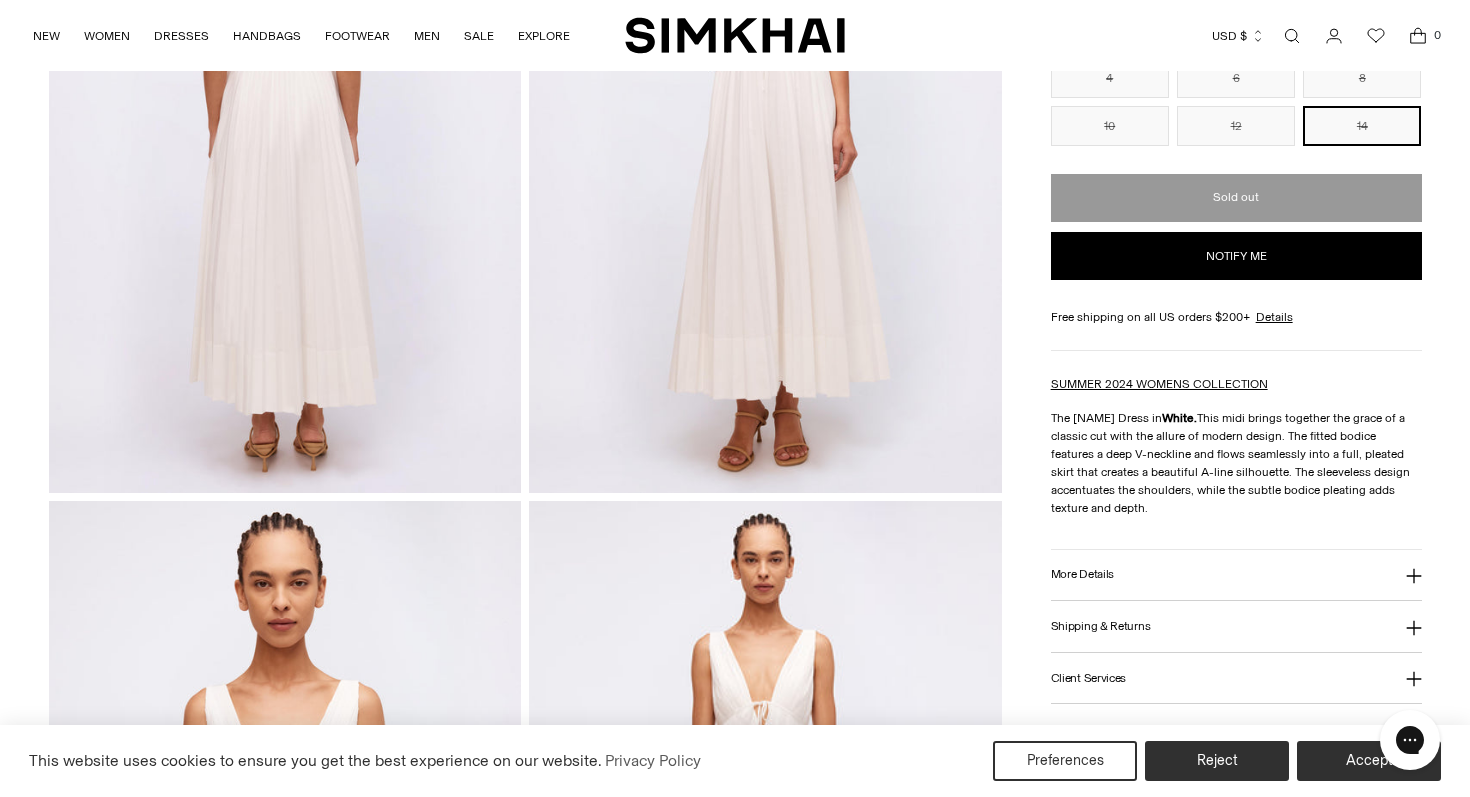 scroll, scrollTop: 1593, scrollLeft: 0, axis: vertical 